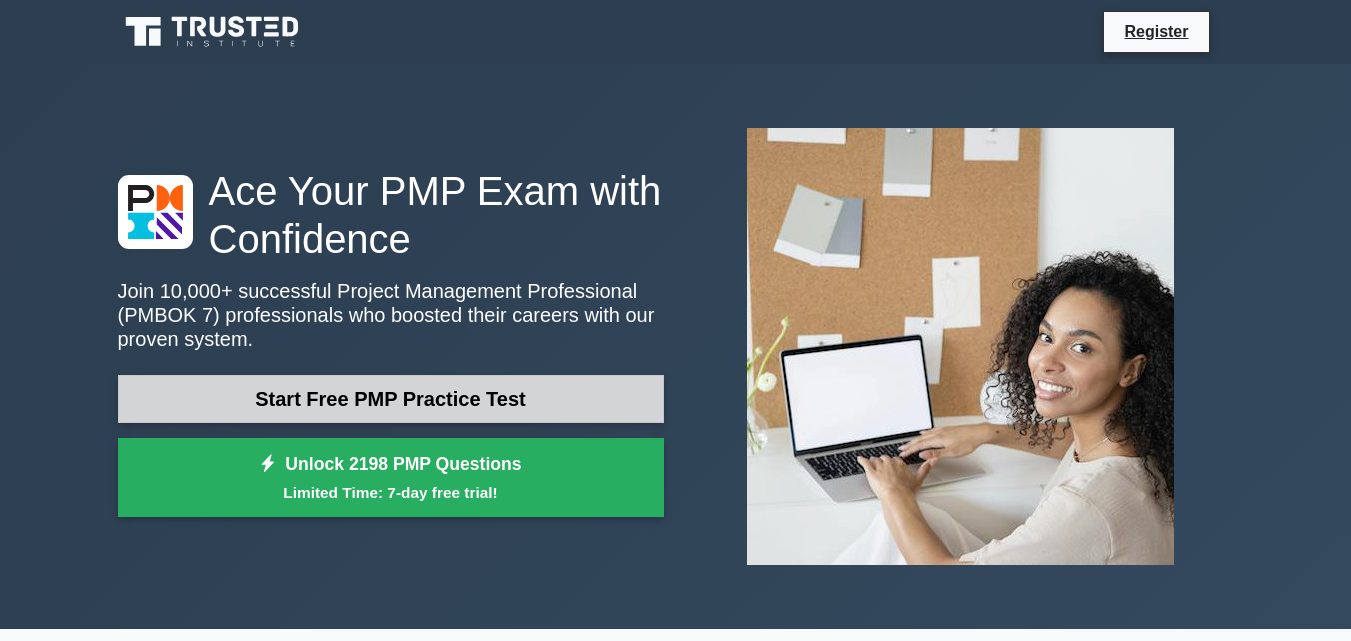 scroll, scrollTop: 0, scrollLeft: 0, axis: both 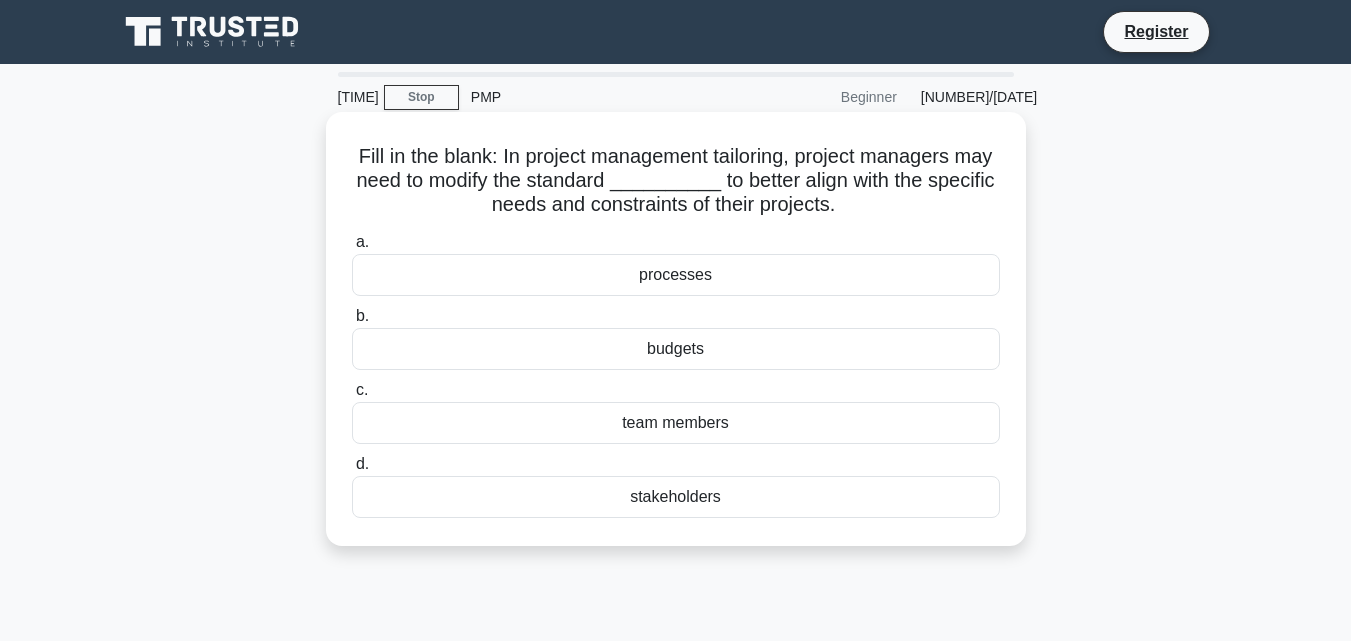 click on "stakeholders" at bounding box center (676, 497) 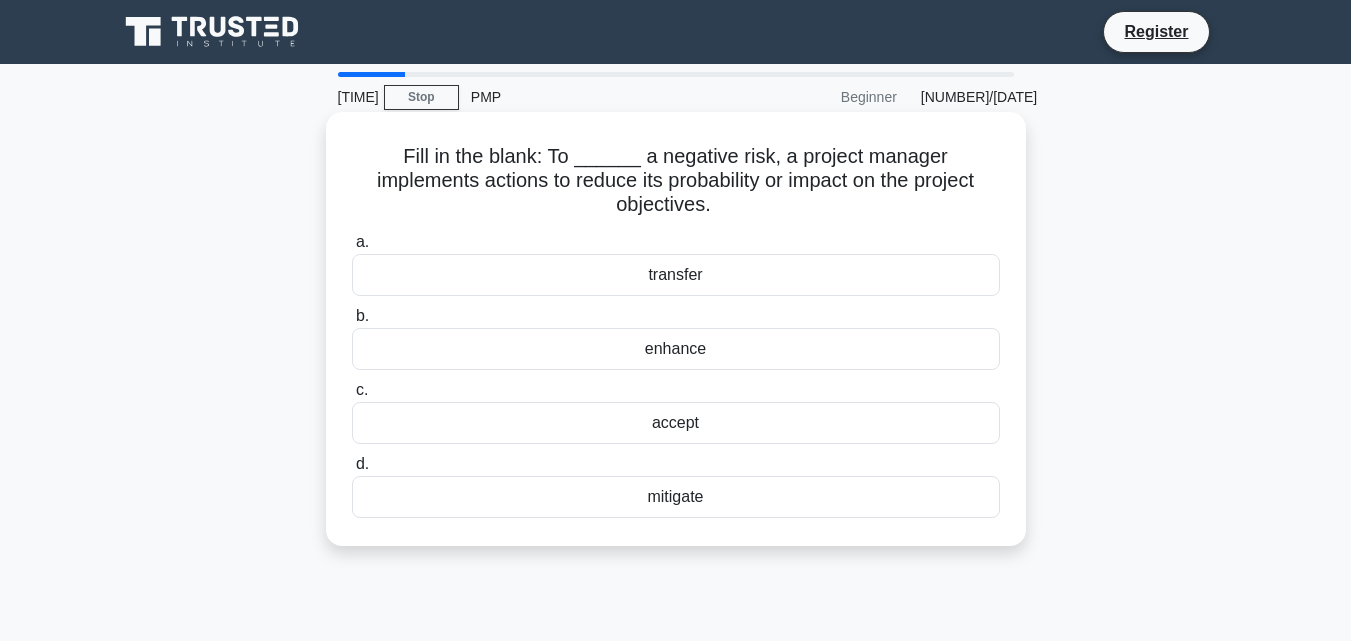 click on "enhance" at bounding box center [676, 349] 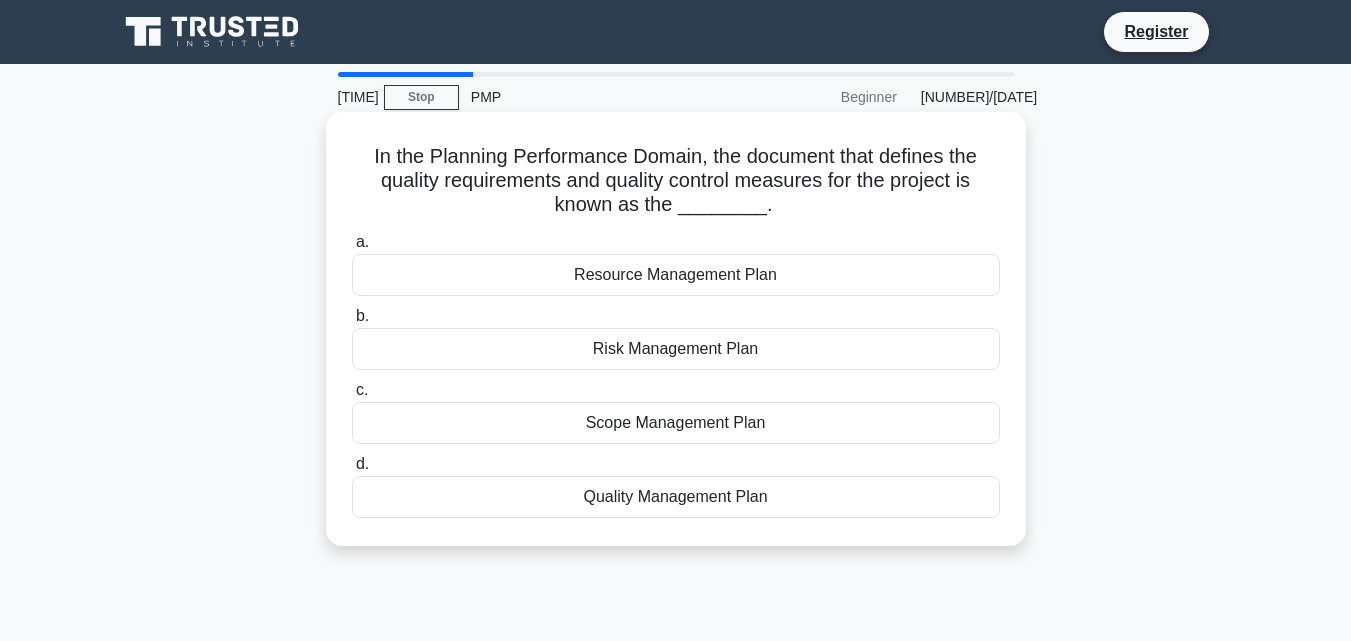 click on "Quality Management Plan" at bounding box center [676, 497] 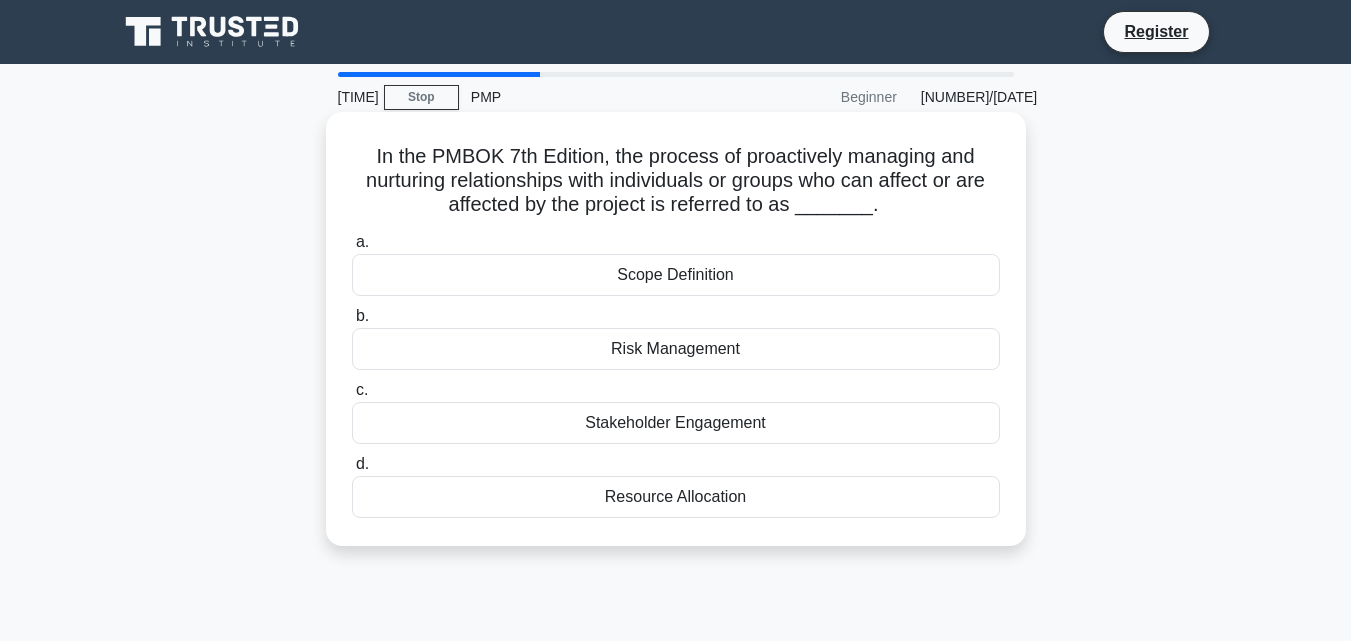 click on "Stakeholder Engagement" at bounding box center (676, 423) 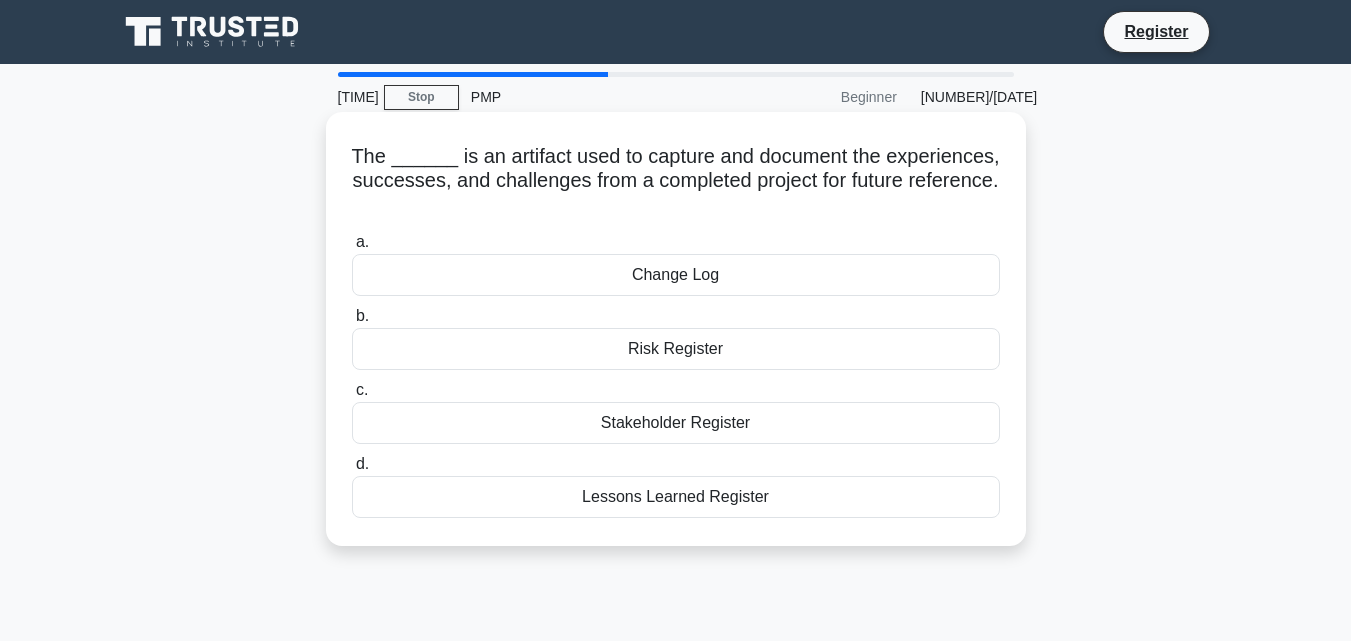 click on "Lessons Learned Register" at bounding box center (676, 497) 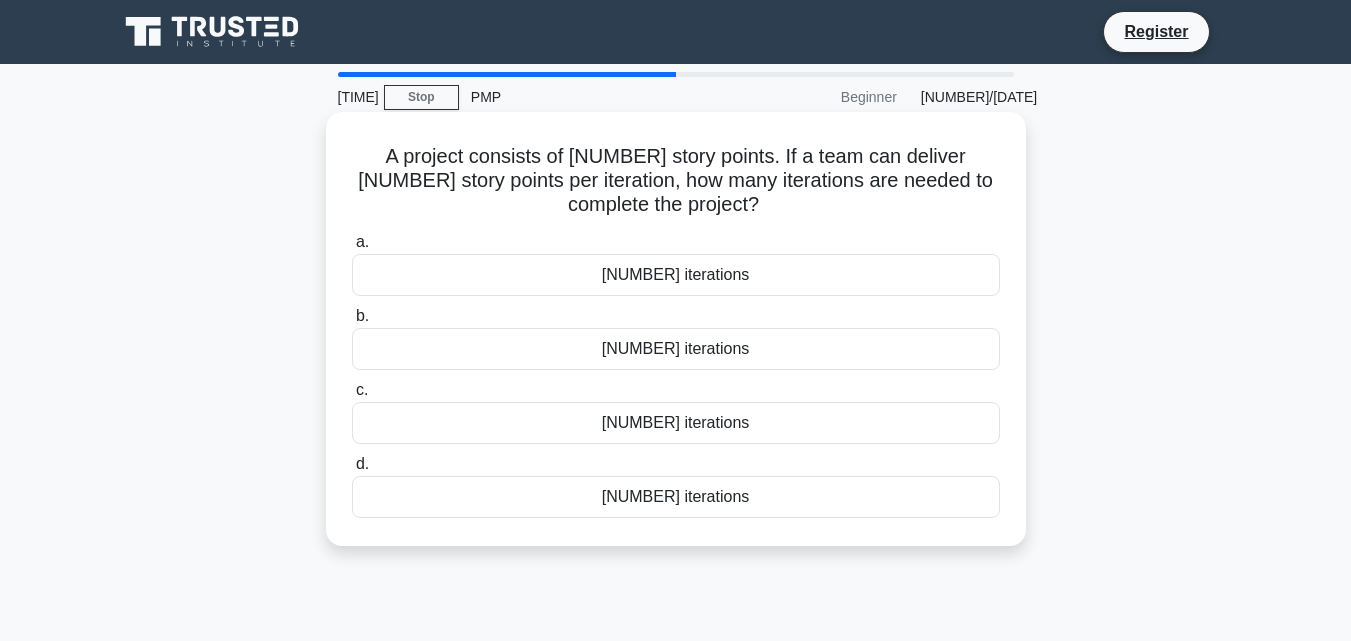 click on "[NUMBER] iterations" at bounding box center (676, 423) 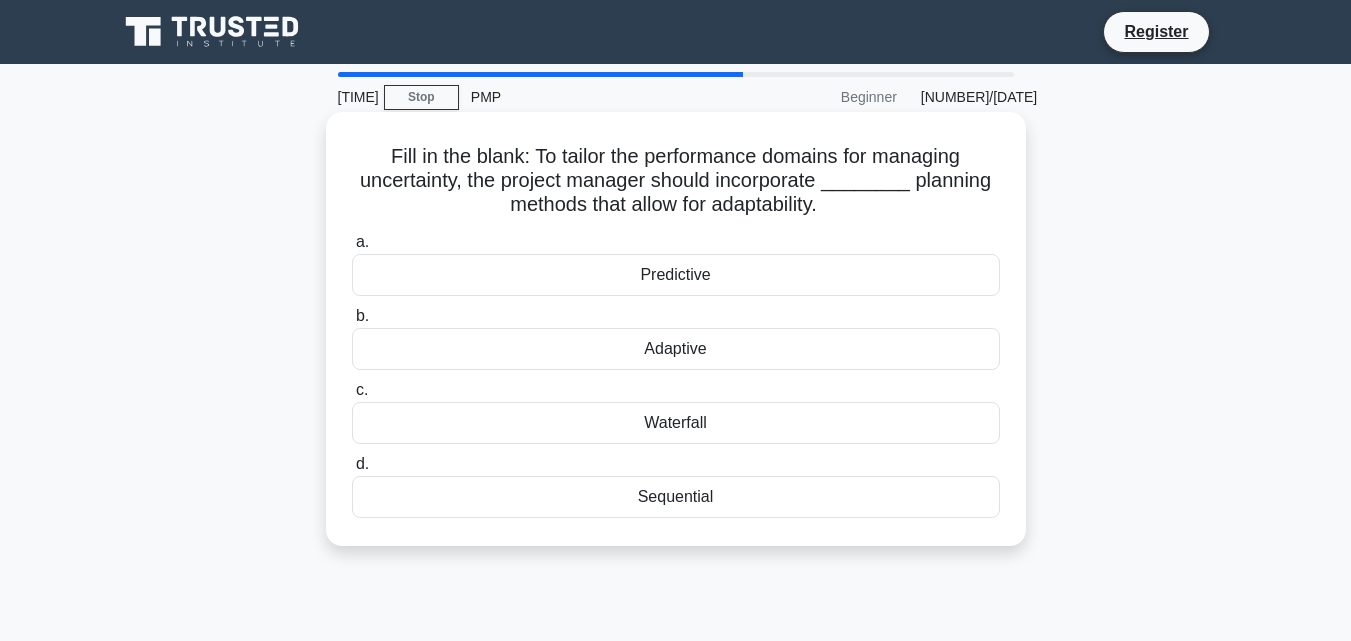 click on "Adaptive" at bounding box center [676, 349] 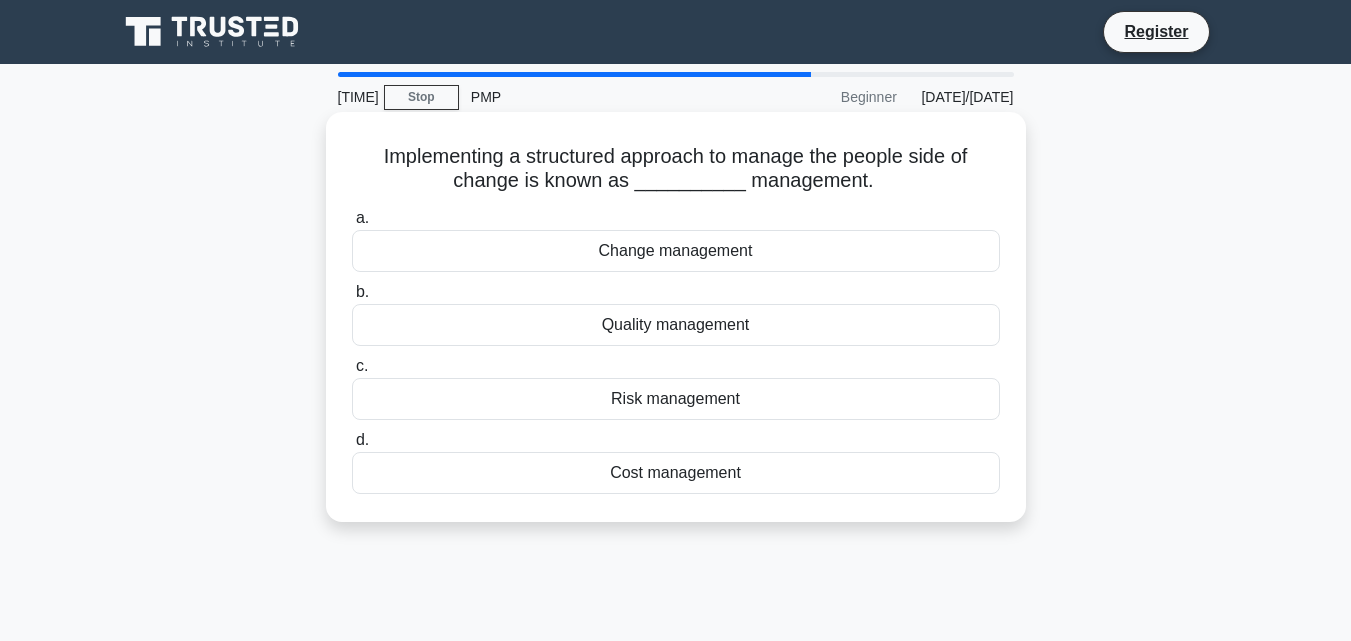click on "Change management" at bounding box center (676, 251) 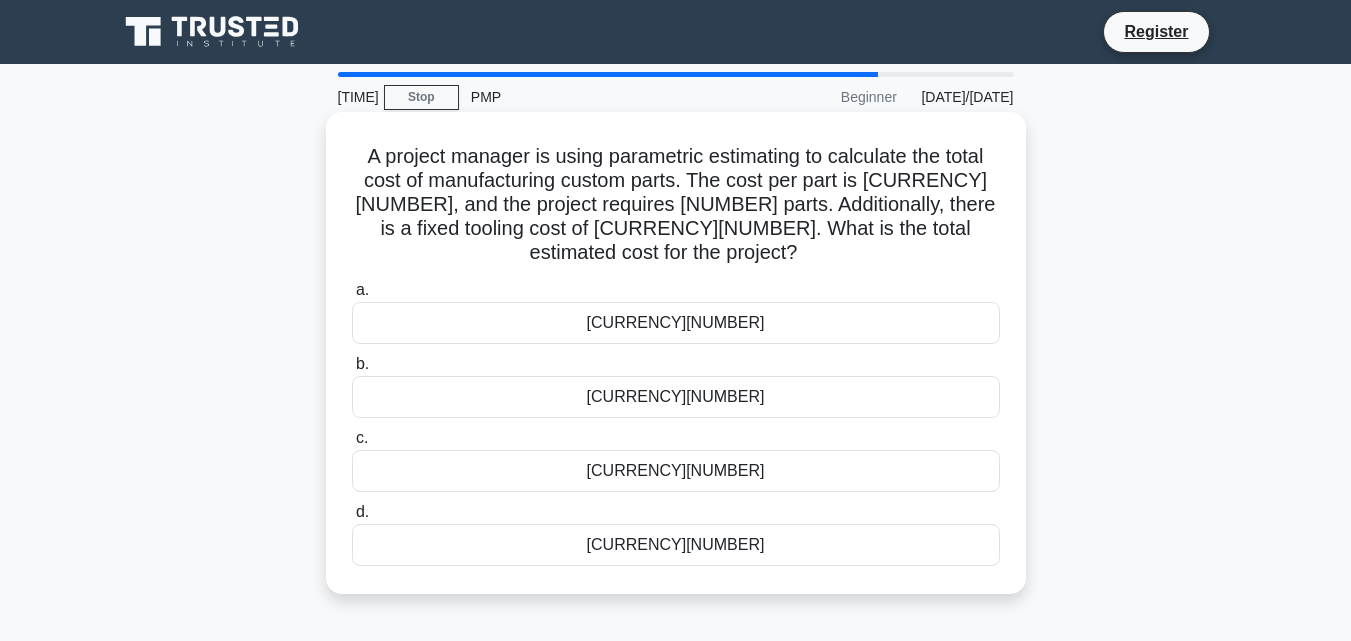 click on "[CURRENCY][NUMBER]" at bounding box center (676, 397) 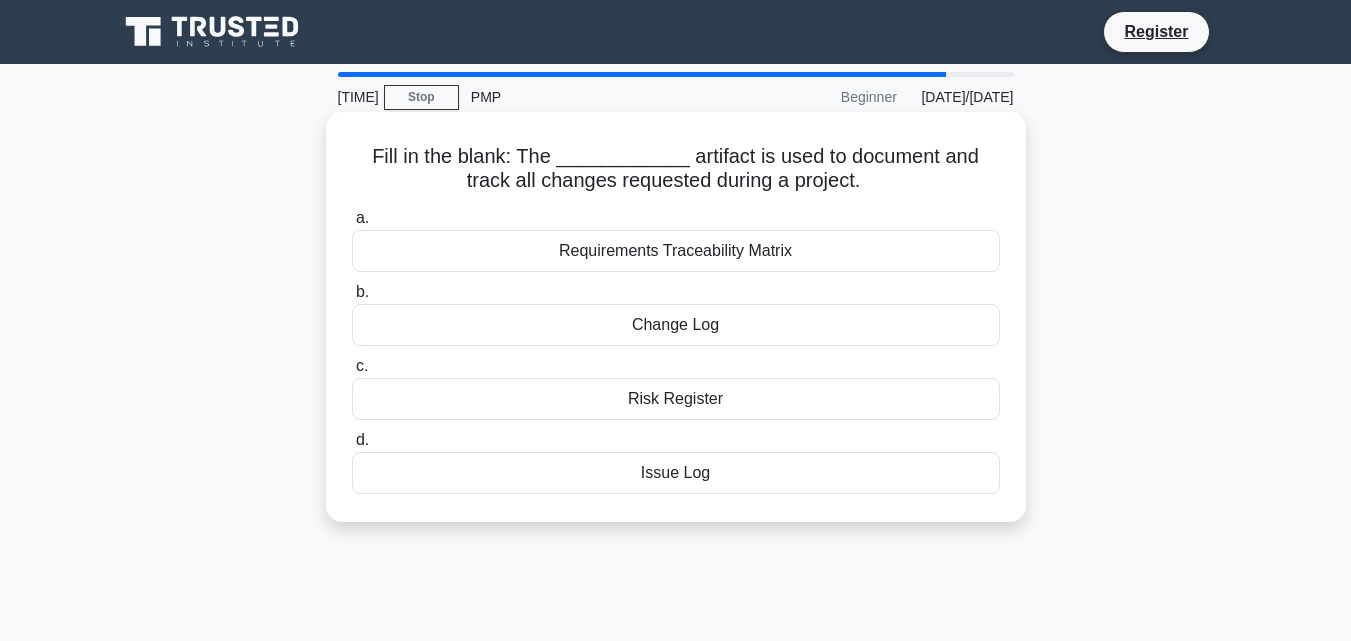 click on "Change Log" at bounding box center [676, 325] 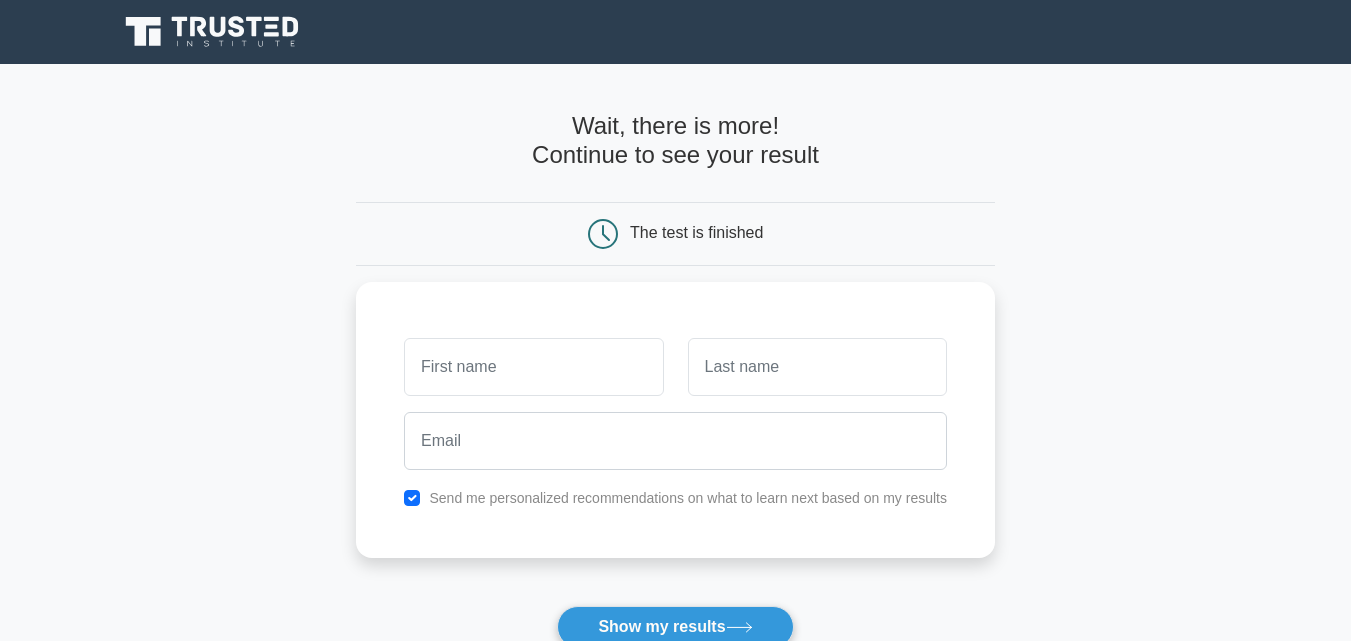 scroll, scrollTop: 0, scrollLeft: 0, axis: both 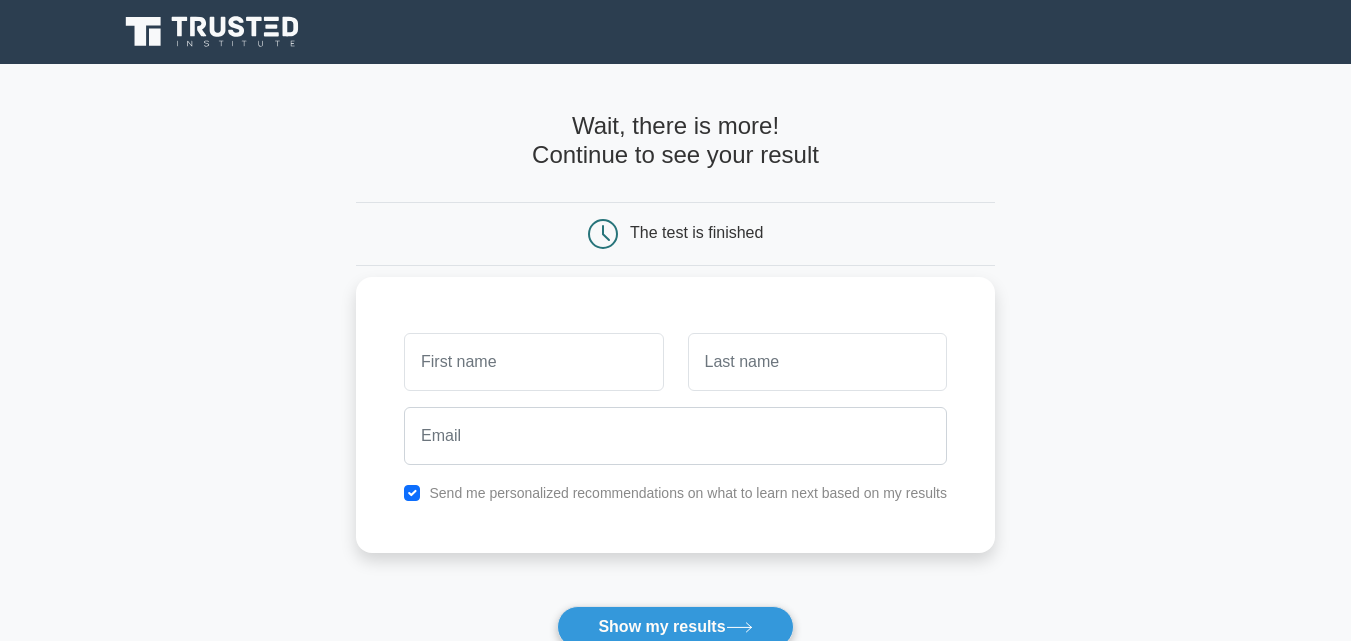 click at bounding box center [533, 362] 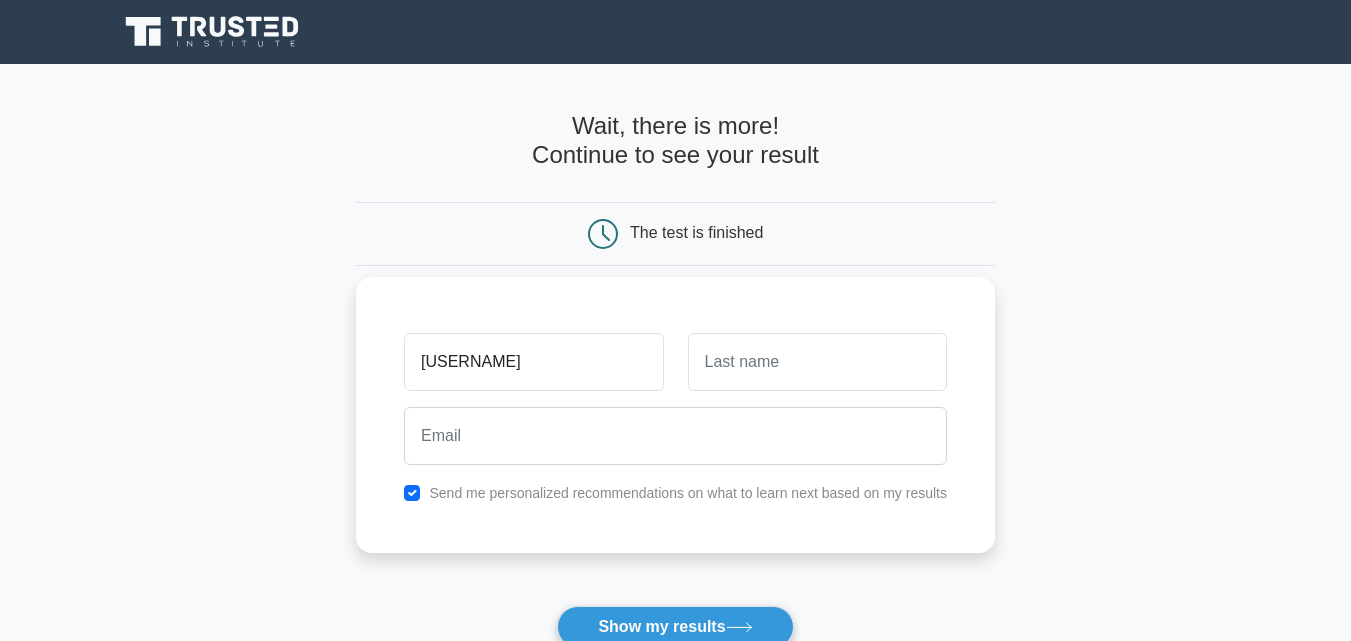type on "MULLER" 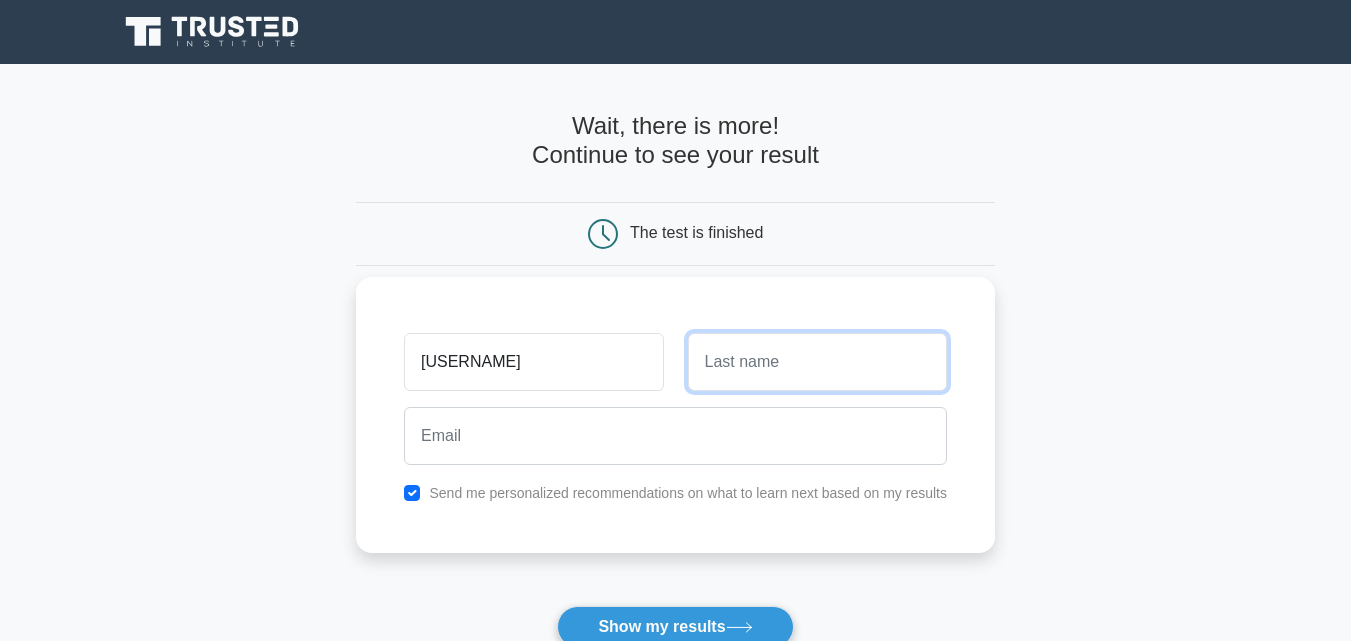 click at bounding box center (817, 362) 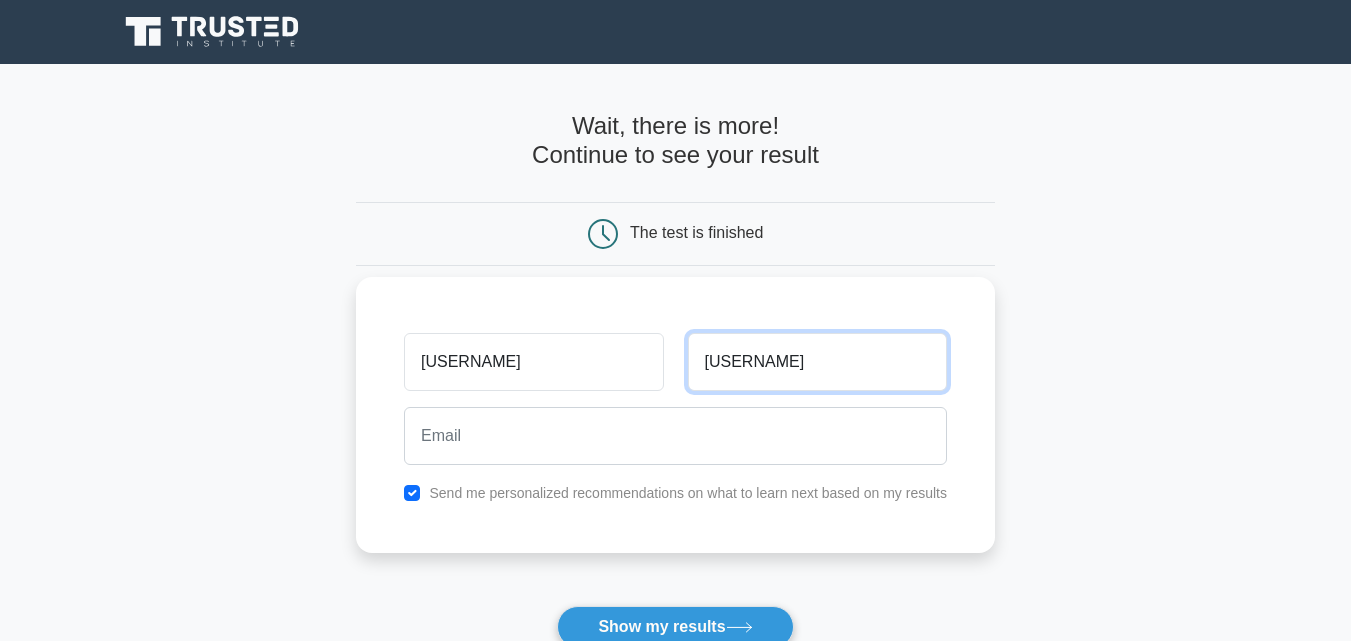 type on "ALARO" 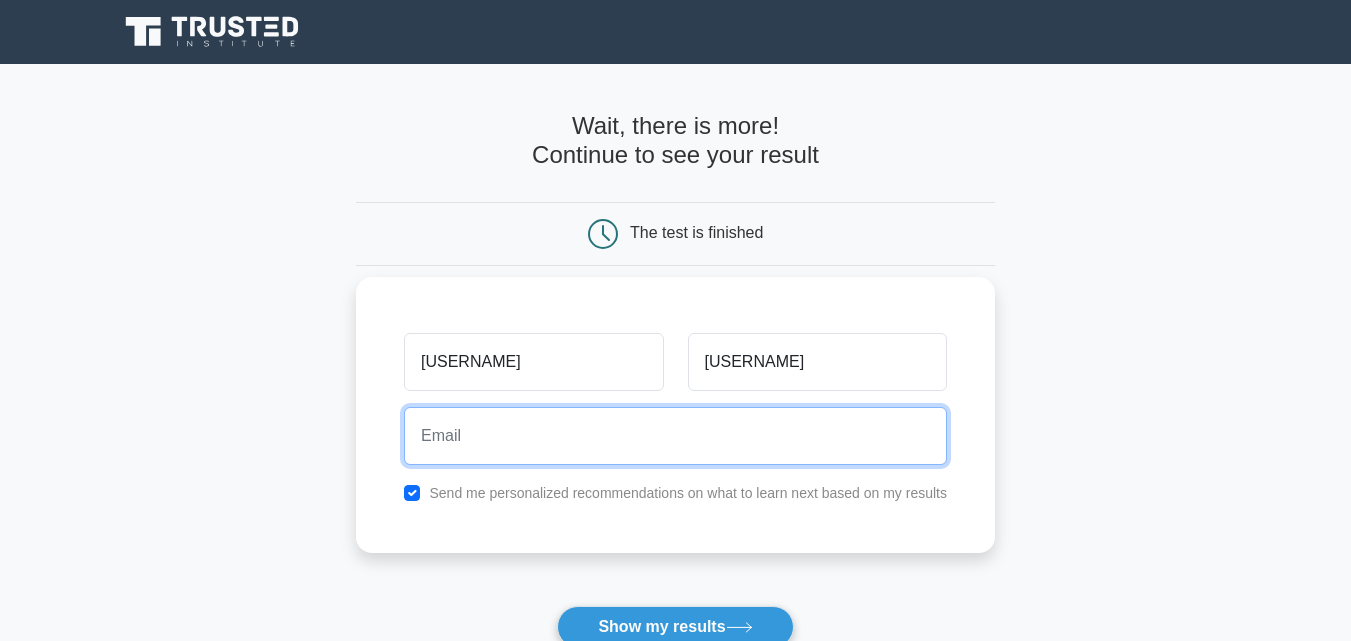 click at bounding box center (675, 436) 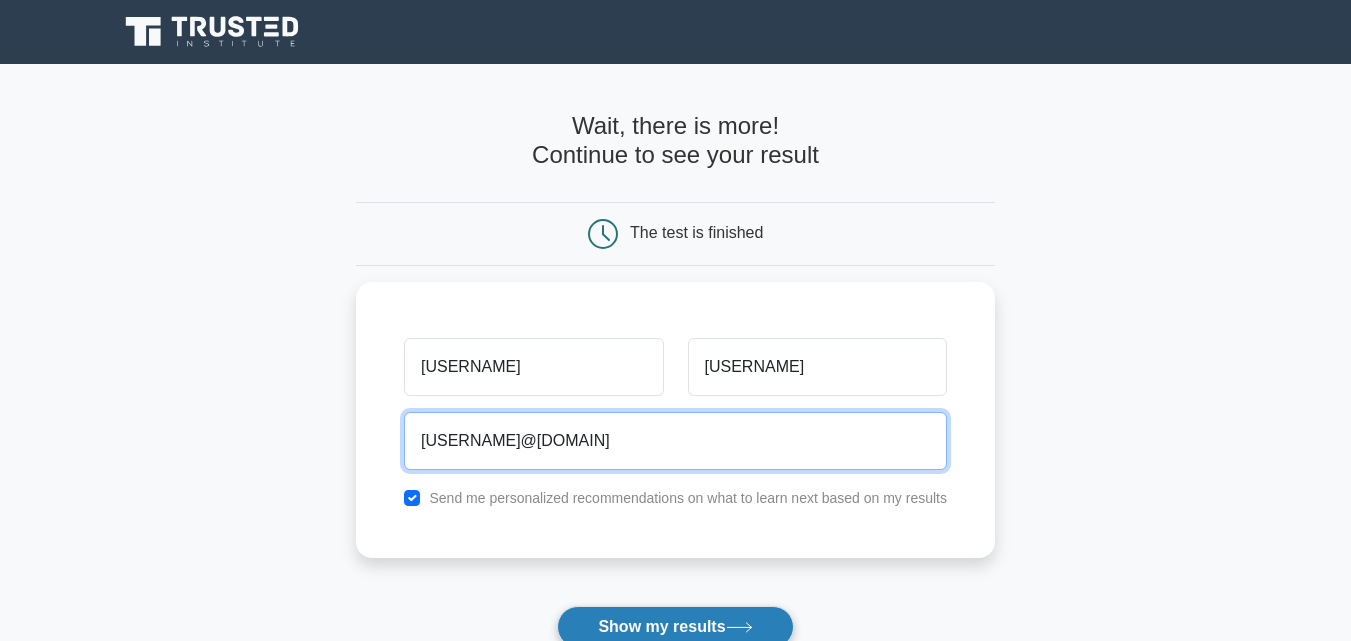 type on "[FIRST][LAST]@[EXAMPLE_DOMAIN].com" 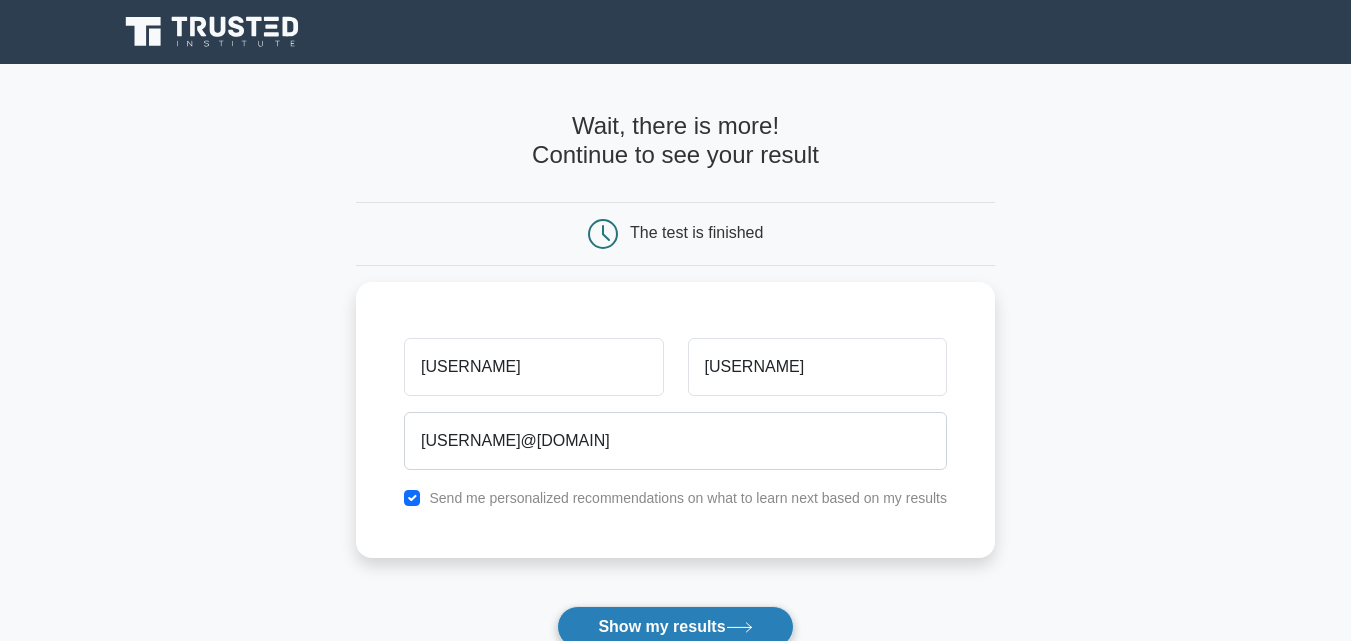 click on "Show my results" at bounding box center [675, 627] 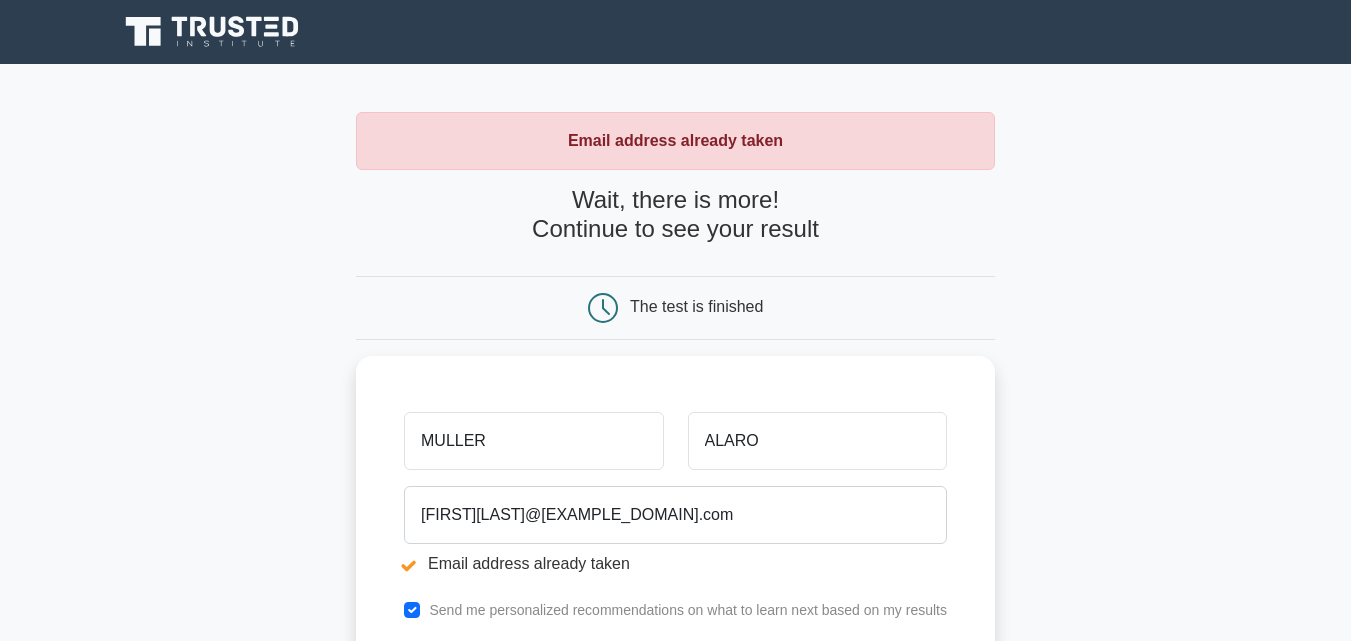 scroll, scrollTop: 0, scrollLeft: 0, axis: both 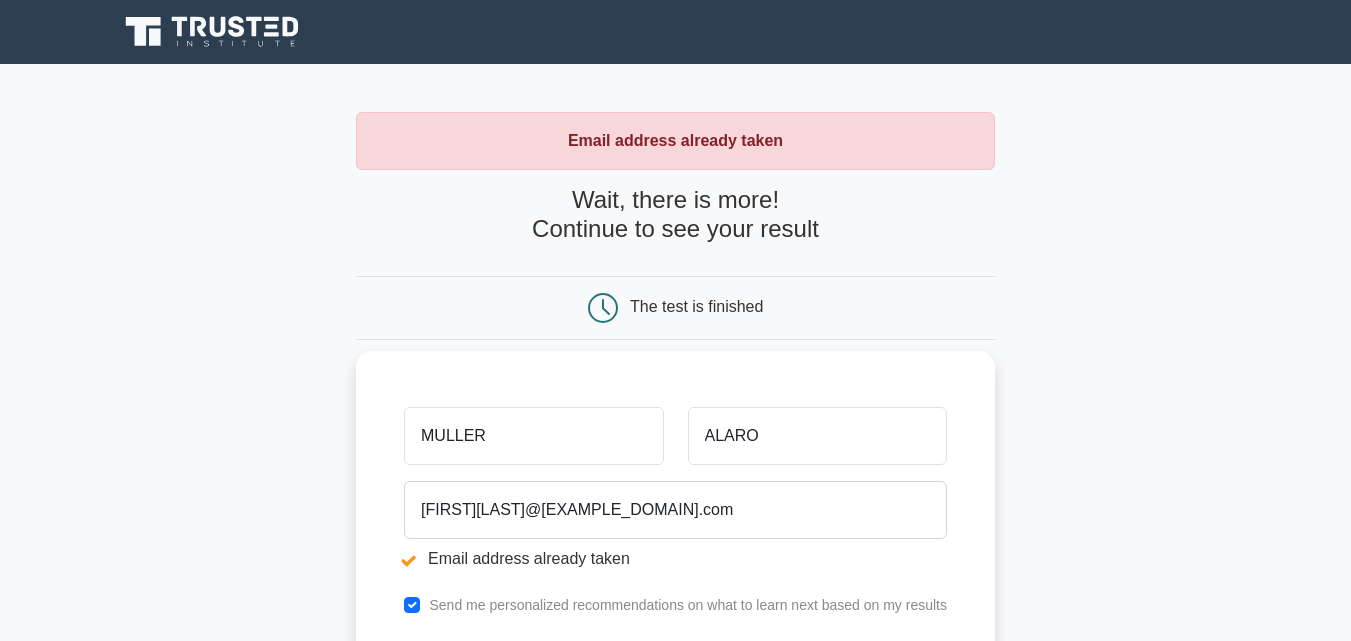 click on "MULLER" at bounding box center (533, 436) 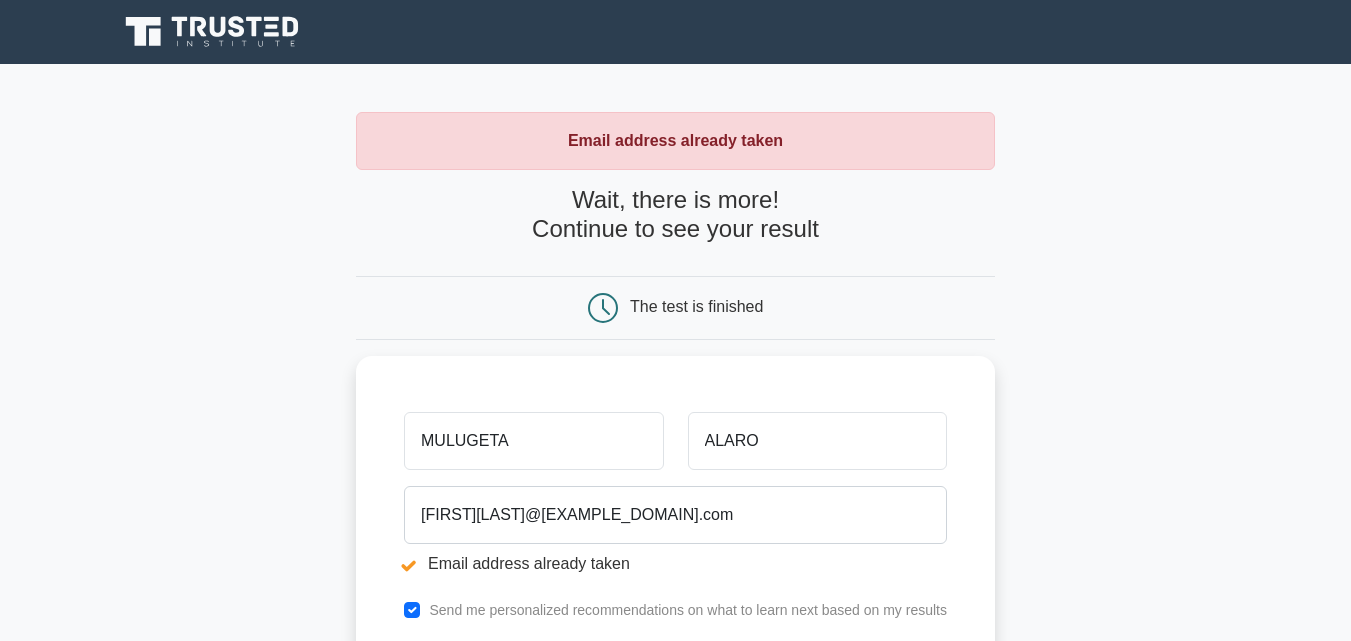 scroll, scrollTop: 477, scrollLeft: 0, axis: vertical 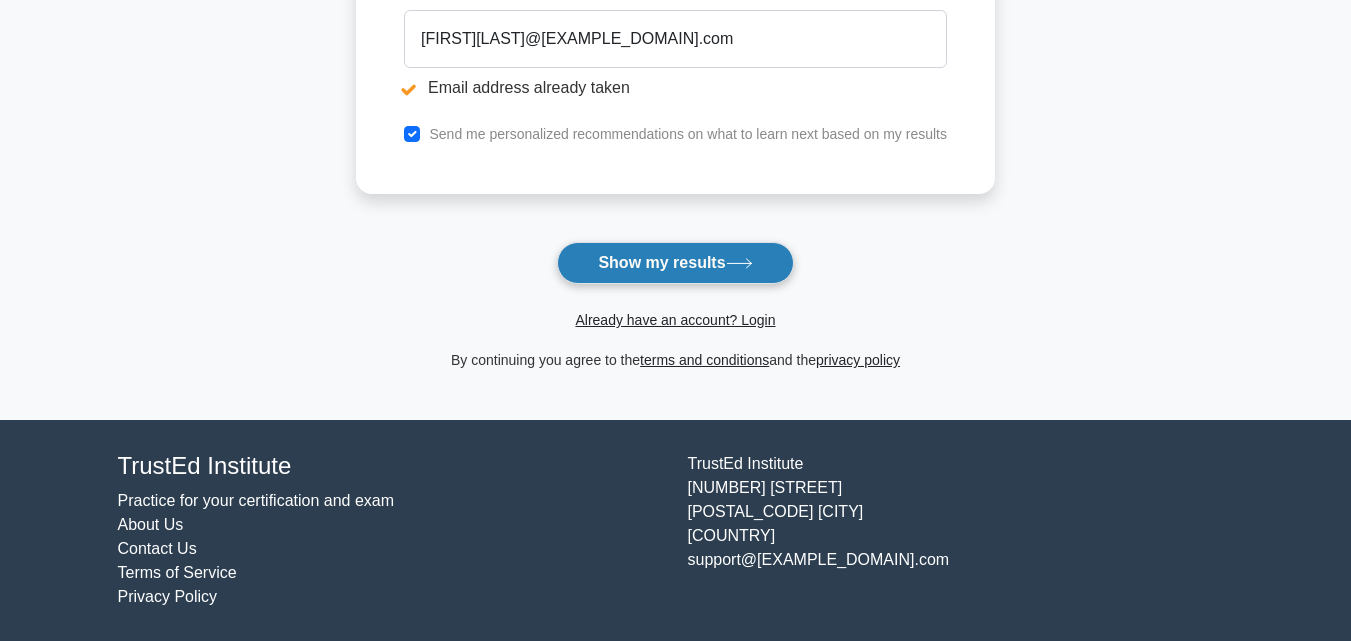type on "MULUGETA" 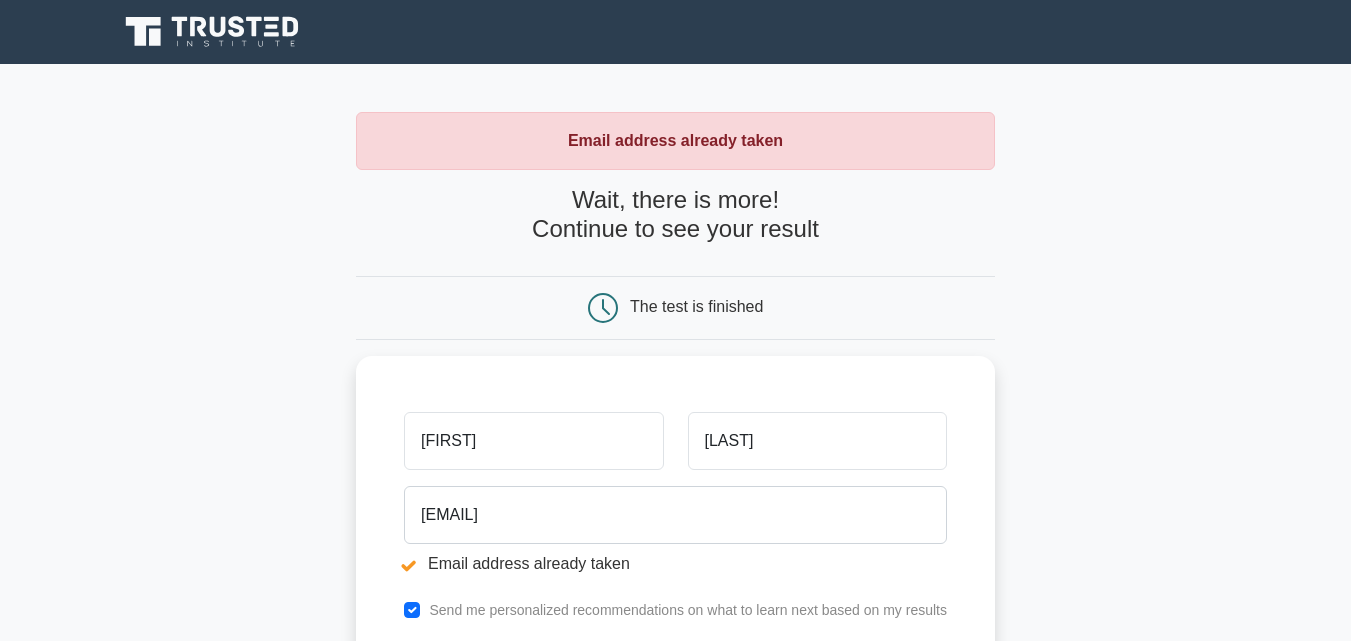 scroll, scrollTop: 0, scrollLeft: 0, axis: both 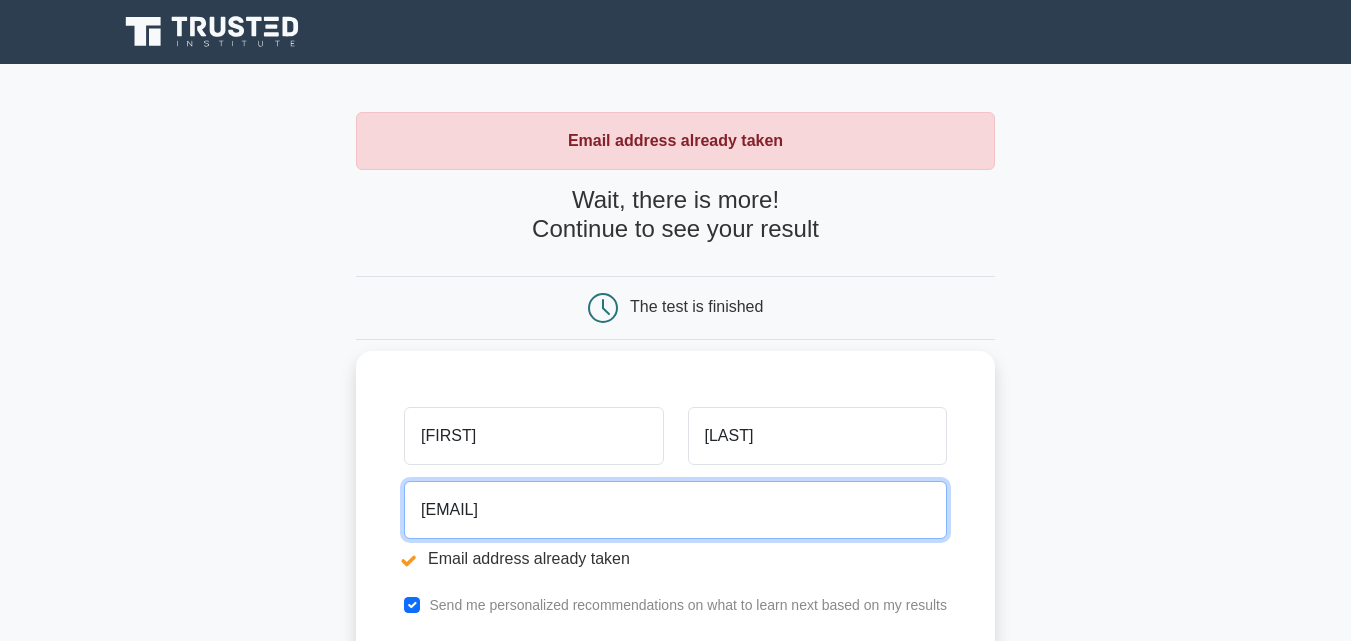 click on "mulugetaalaro2180@gmail.com" at bounding box center (675, 510) 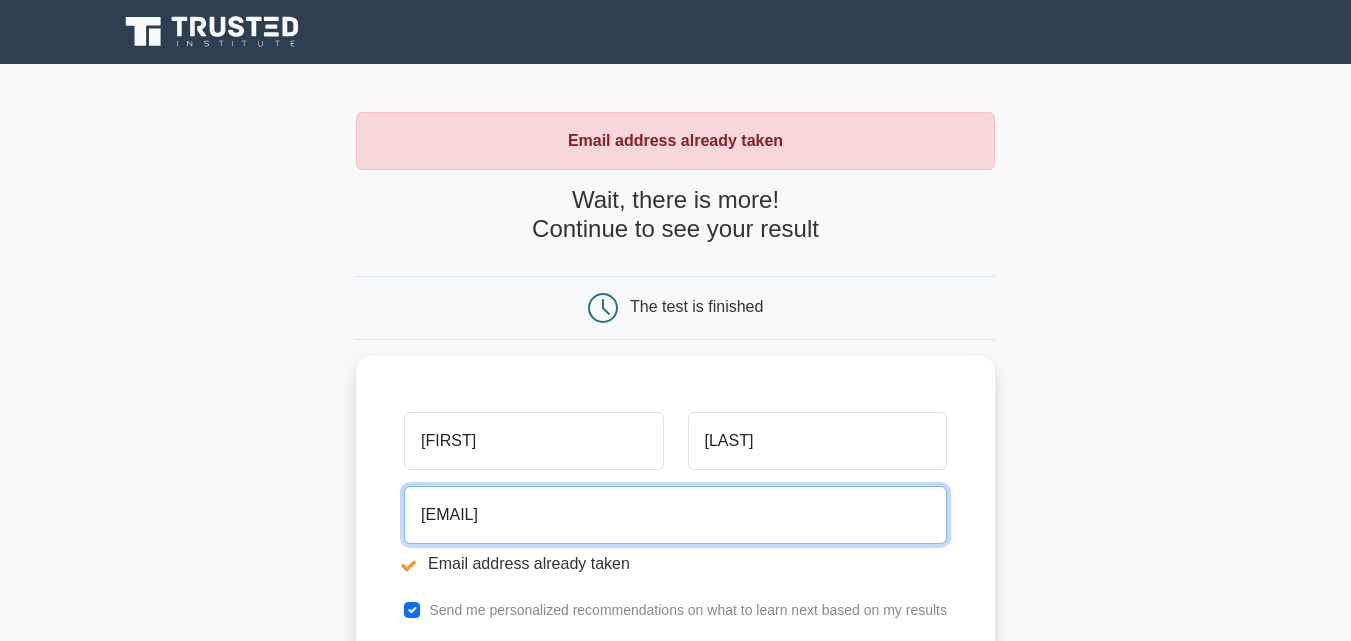 scroll, scrollTop: 477, scrollLeft: 0, axis: vertical 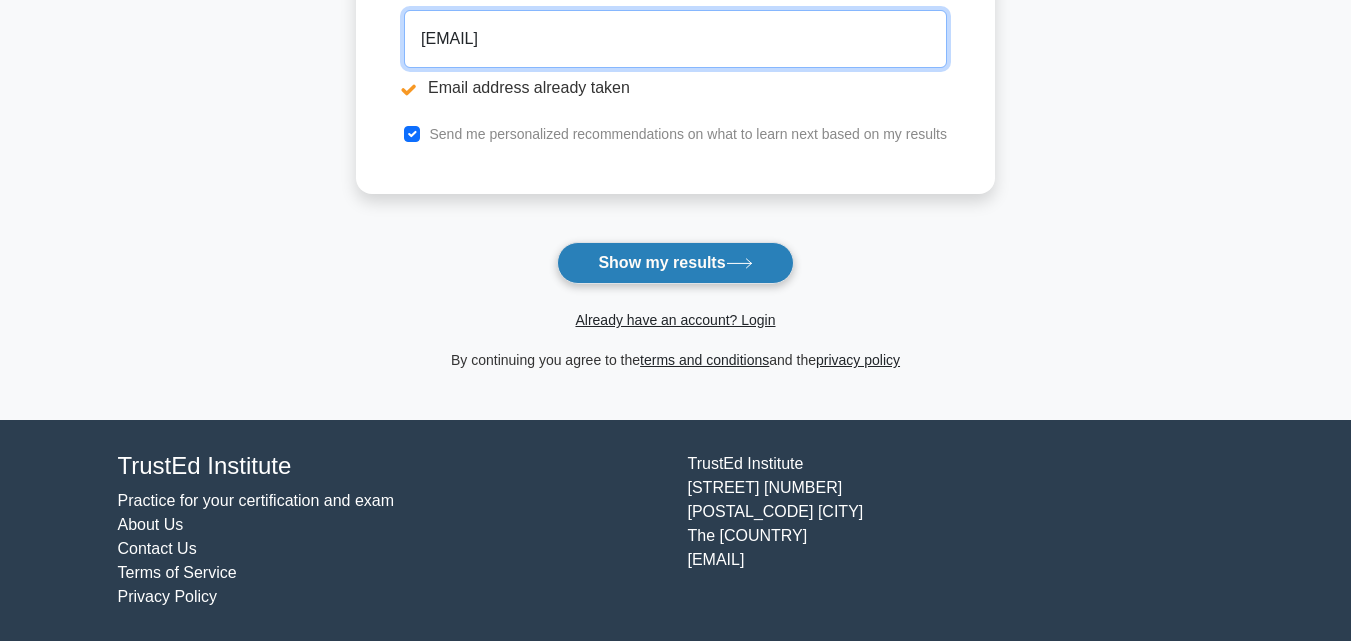 type on "mulugetaalaro11@gmail.com" 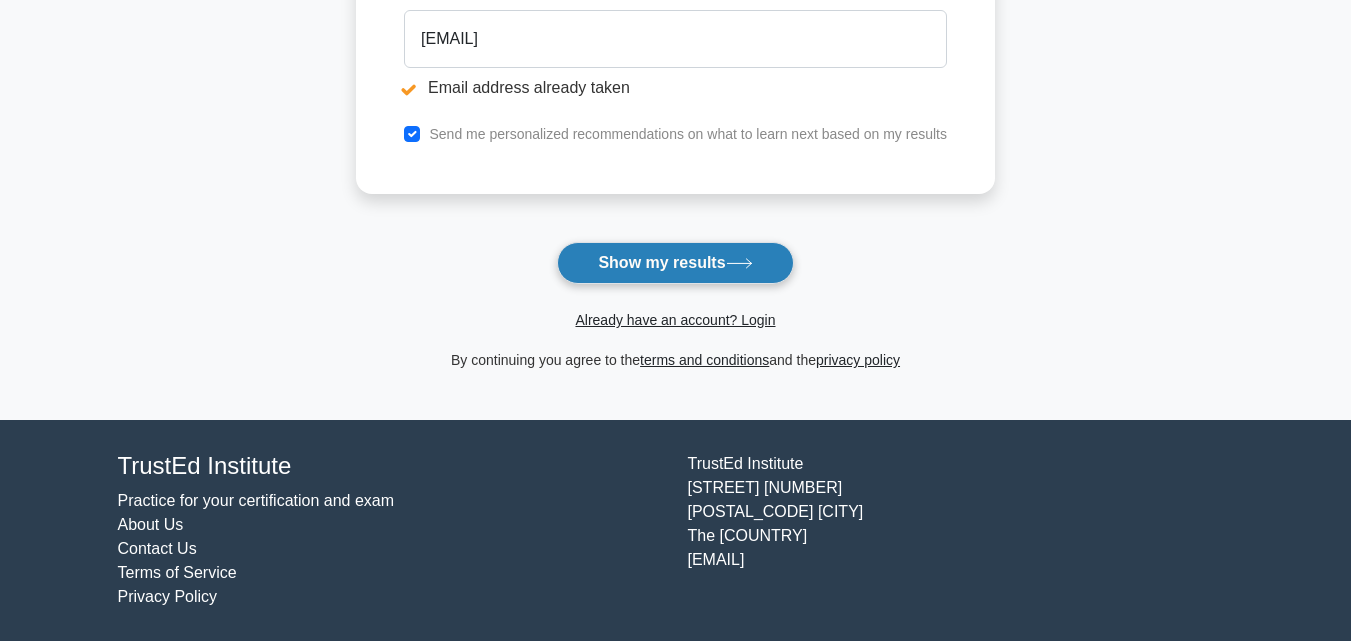 click at bounding box center [739, 263] 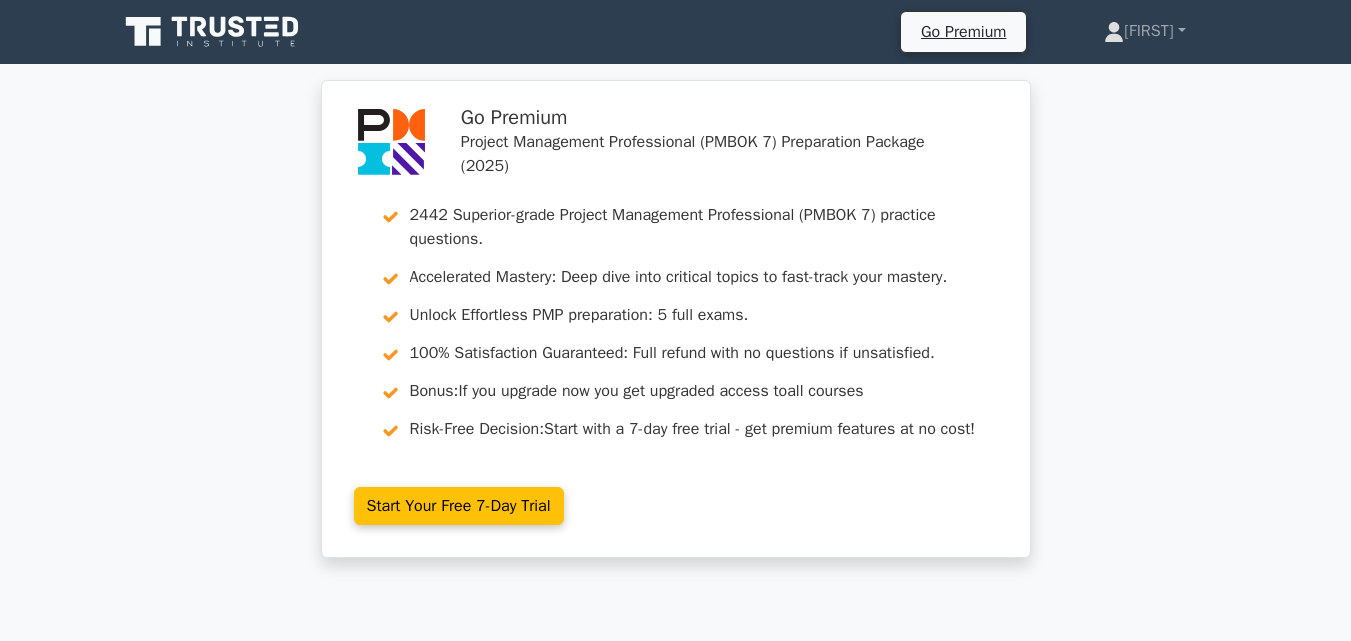 scroll, scrollTop: 0, scrollLeft: 0, axis: both 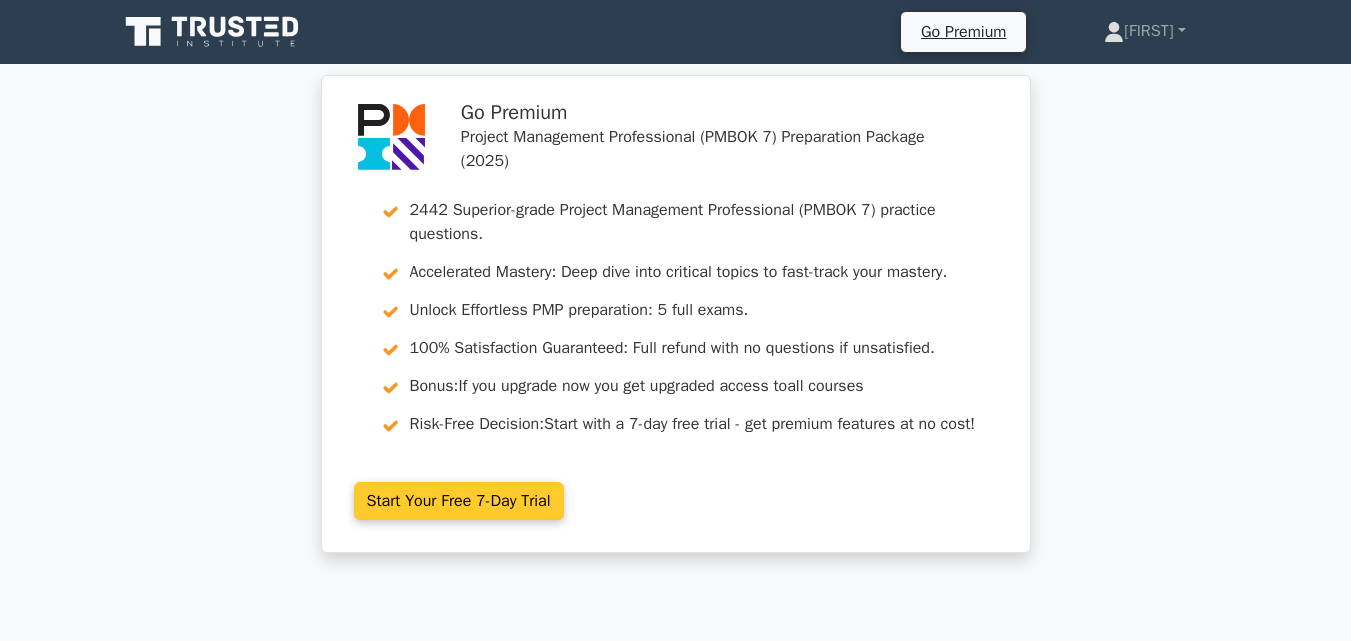 click on "Start Your Free 7-Day Trial" at bounding box center (459, 501) 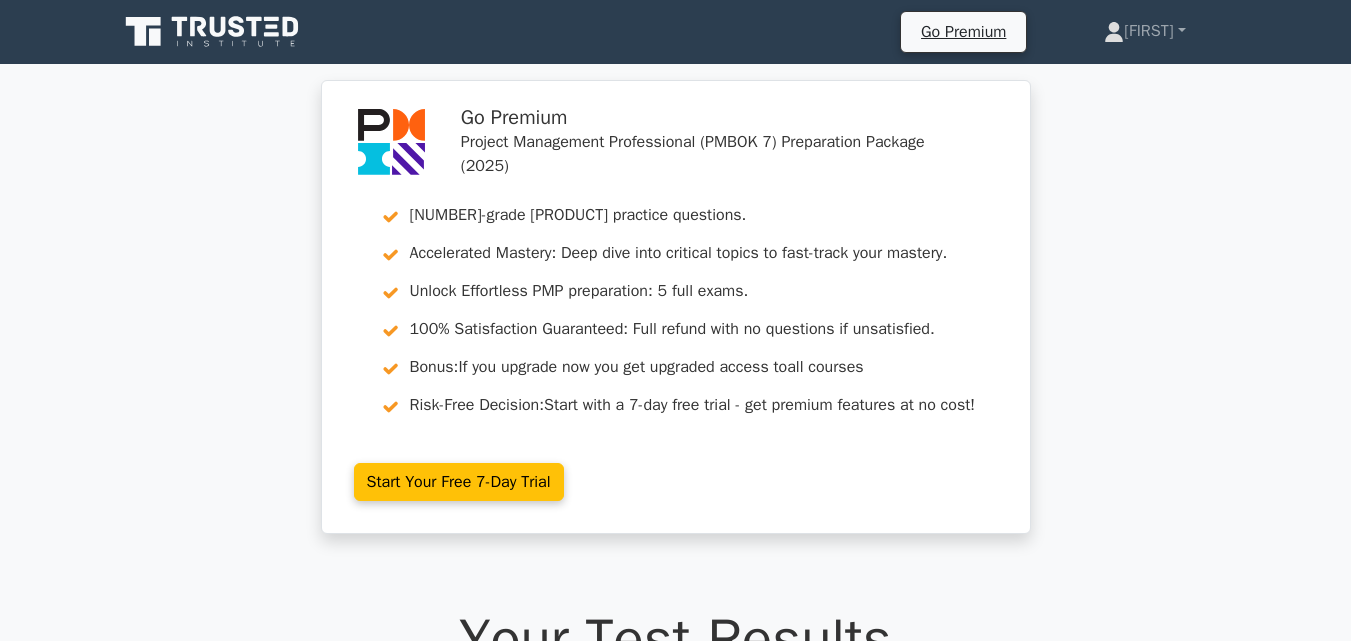 scroll, scrollTop: 0, scrollLeft: 0, axis: both 